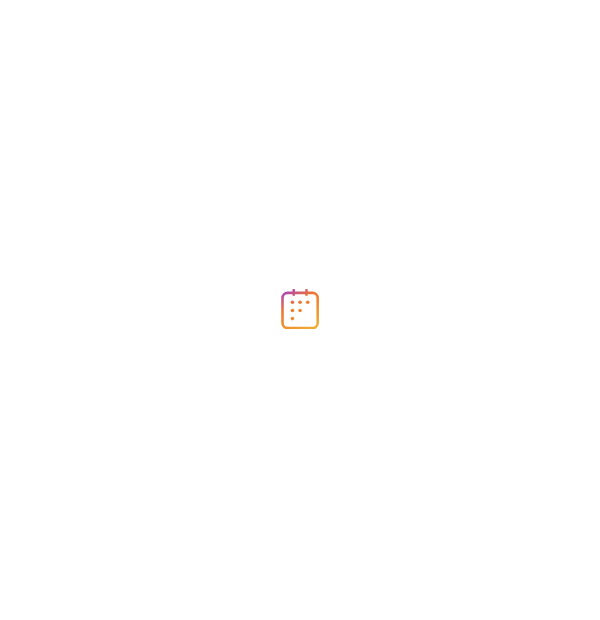 scroll, scrollTop: 0, scrollLeft: 0, axis: both 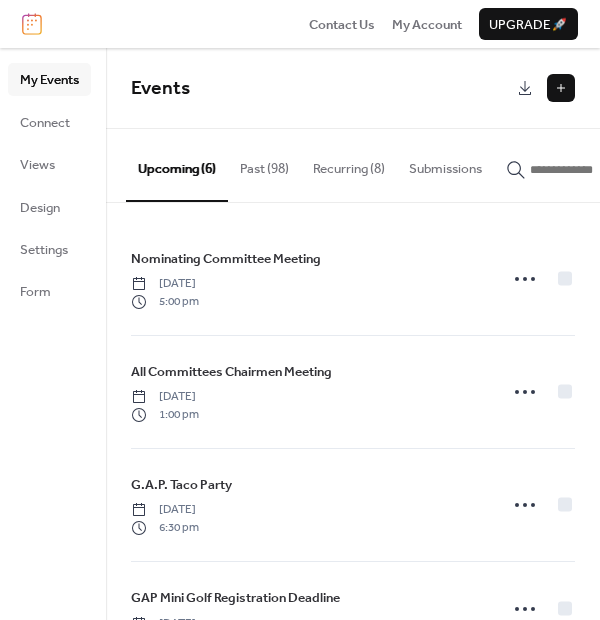click at bounding box center [561, 88] 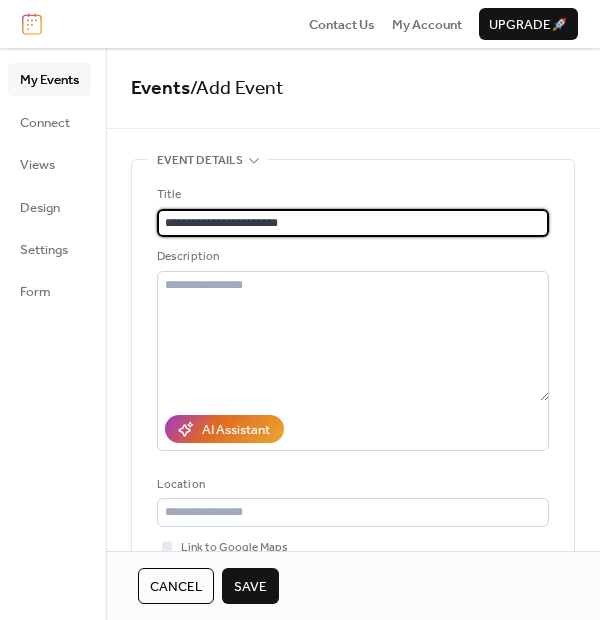 type on "**********" 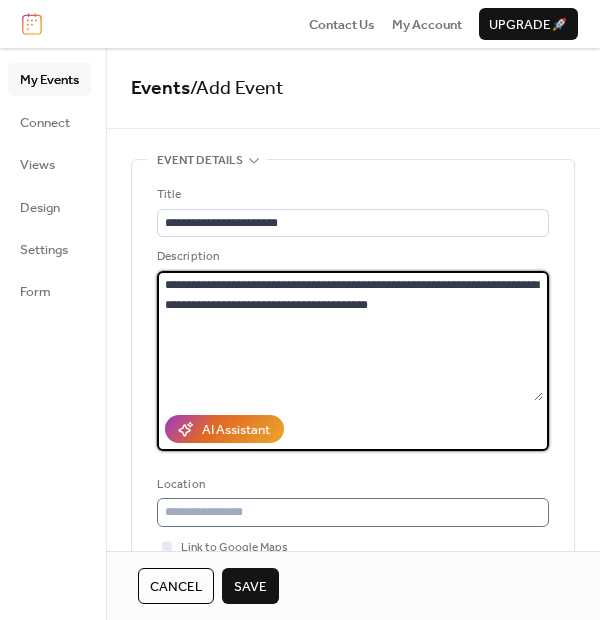 type on "**********" 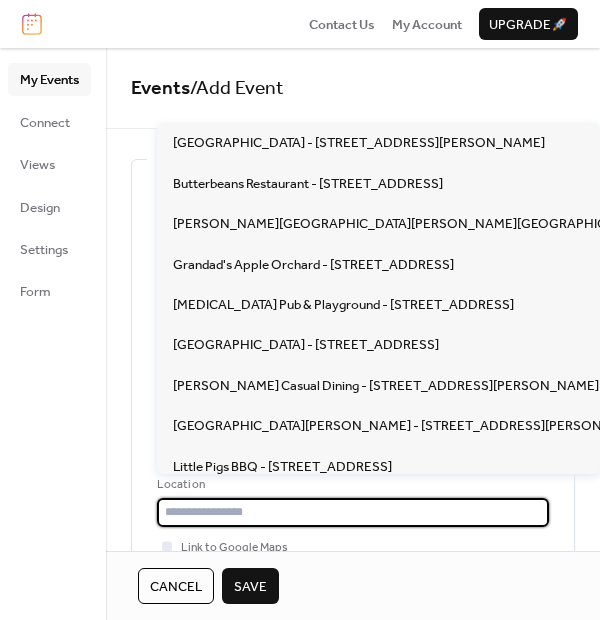 click at bounding box center [353, 512] 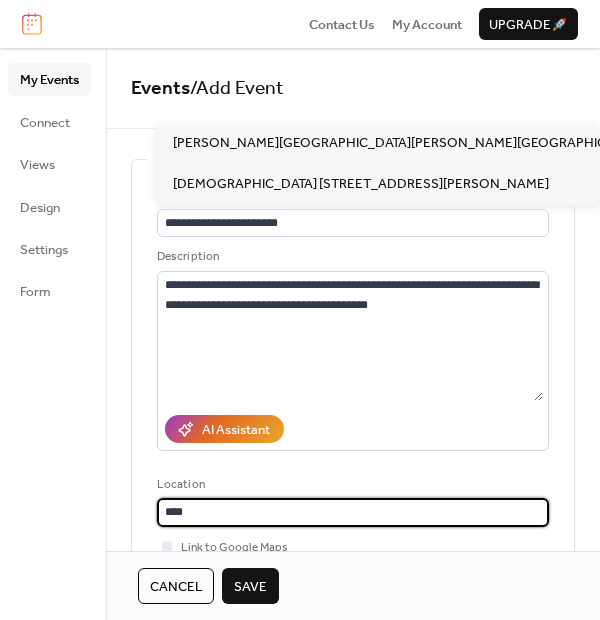 scroll, scrollTop: 222, scrollLeft: 0, axis: vertical 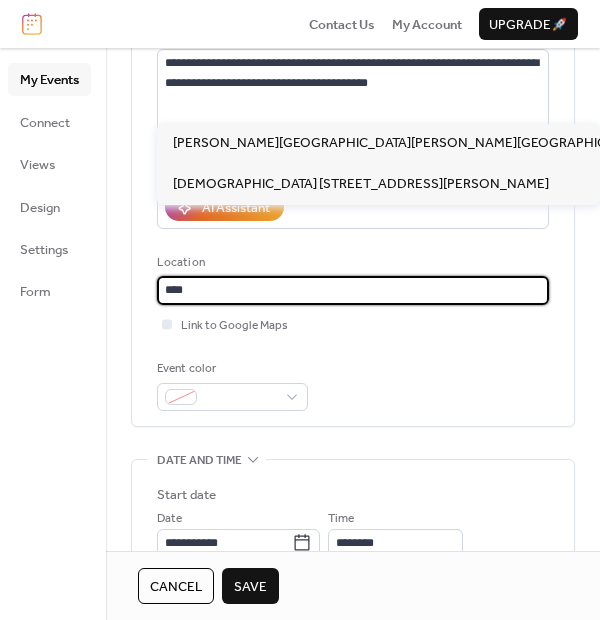 click on "****" at bounding box center [353, 290] 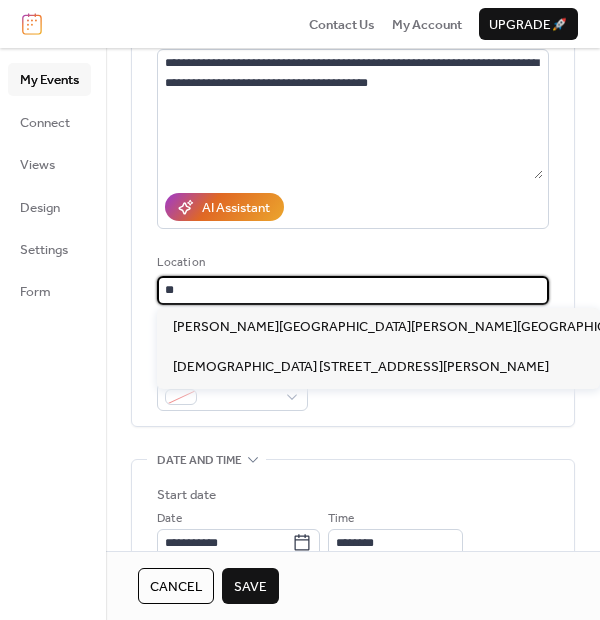 type on "*" 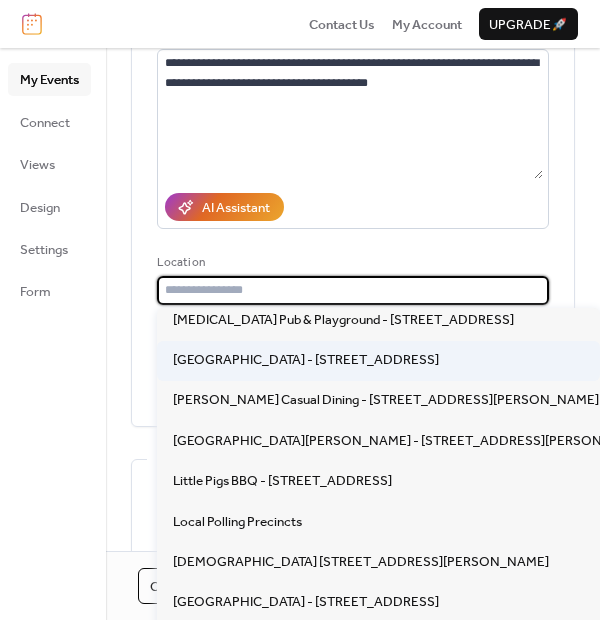 scroll, scrollTop: 177, scrollLeft: 0, axis: vertical 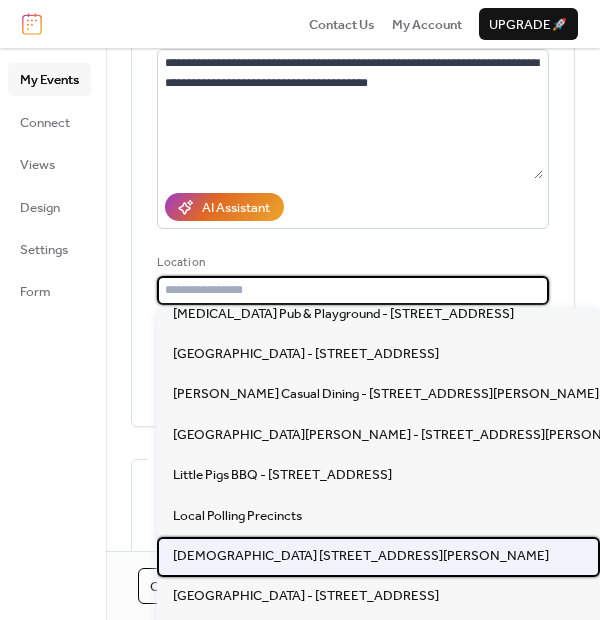 click on "[DEMOGRAPHIC_DATA] [STREET_ADDRESS][PERSON_NAME]" at bounding box center (361, 556) 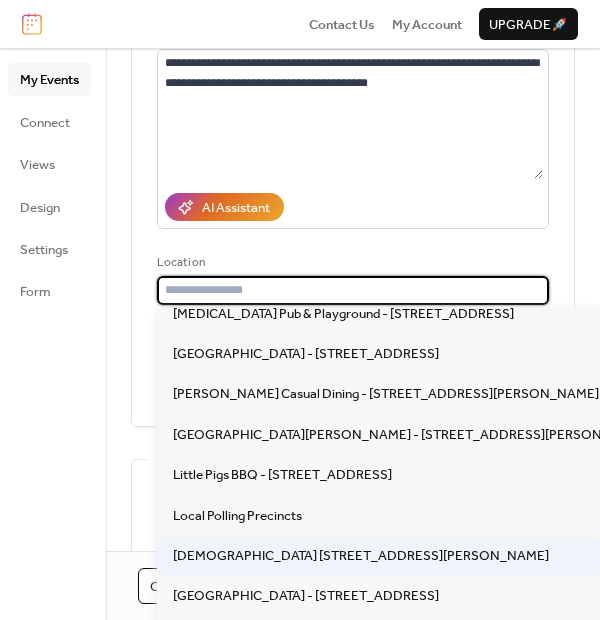 type on "**********" 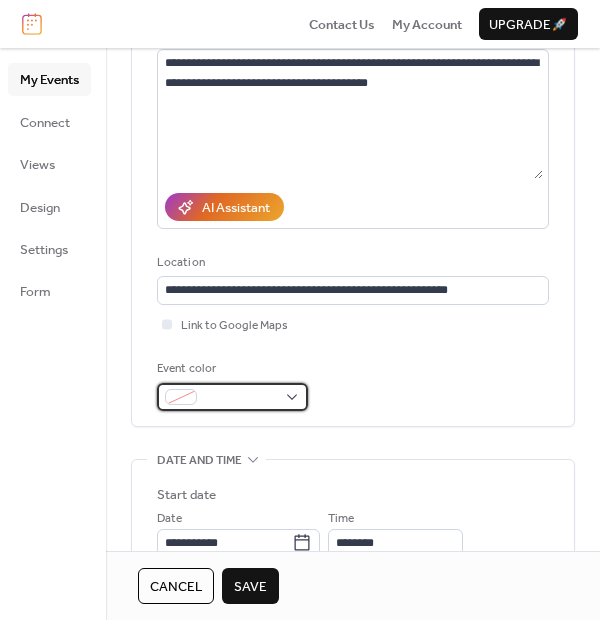 click at bounding box center (240, 398) 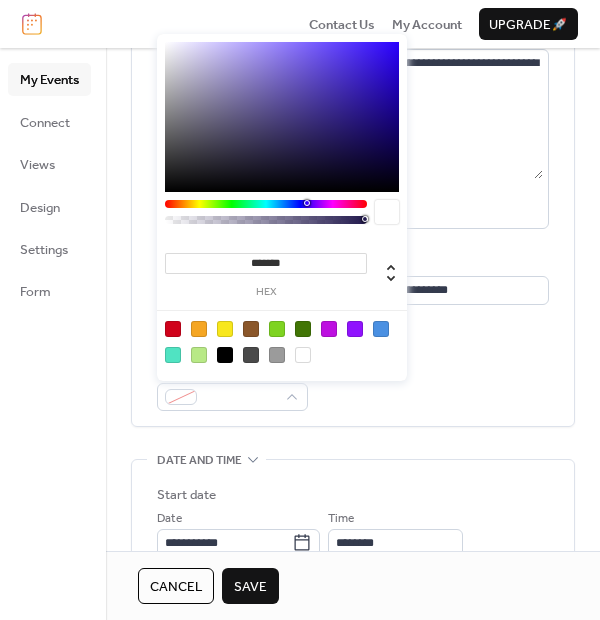 click at bounding box center [225, 329] 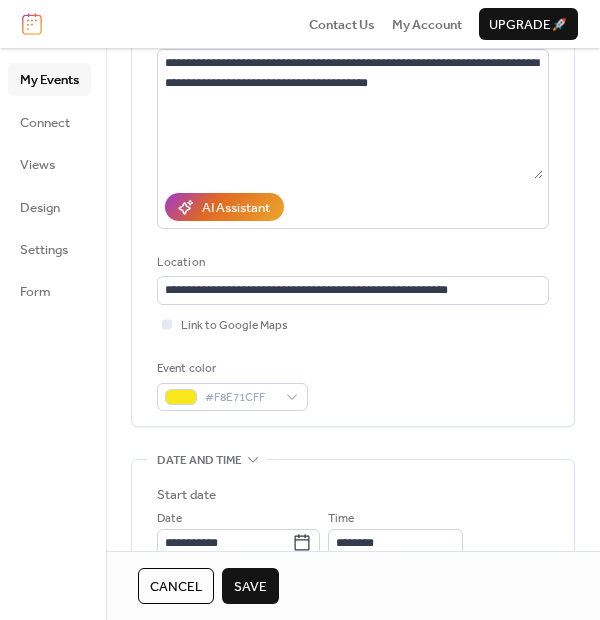 click on "**********" at bounding box center [353, 187] 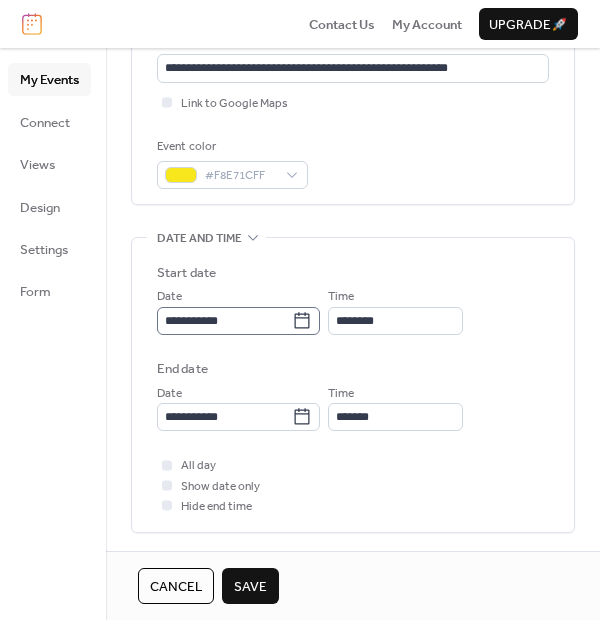 click 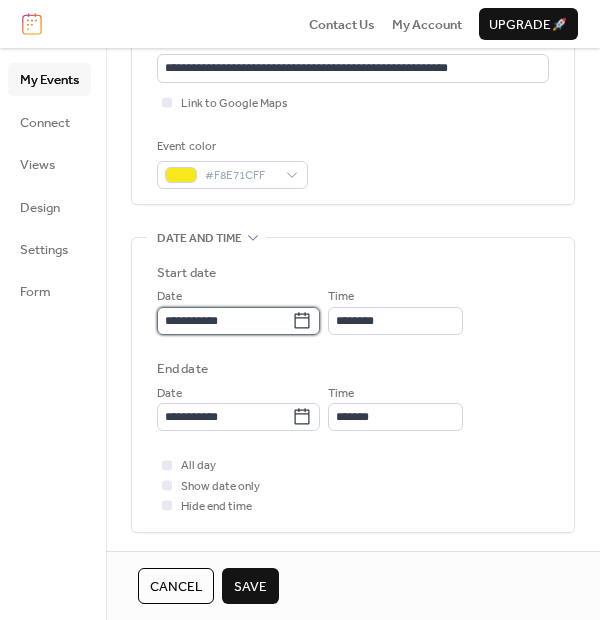 click on "**********" at bounding box center [224, 321] 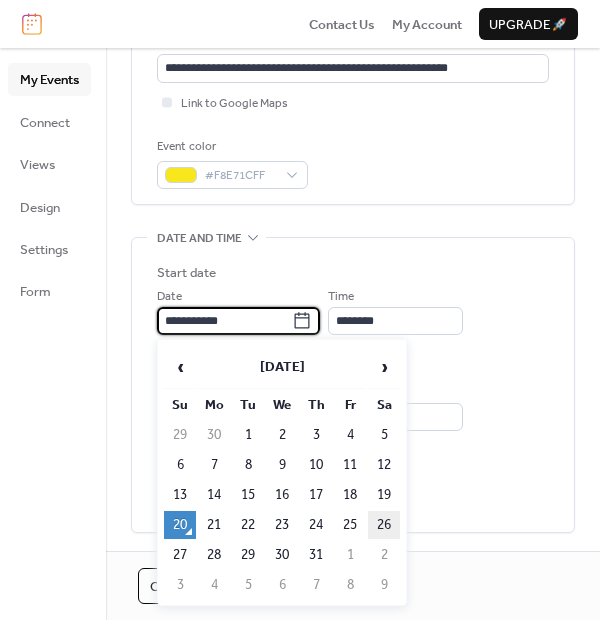 click on "26" at bounding box center [384, 525] 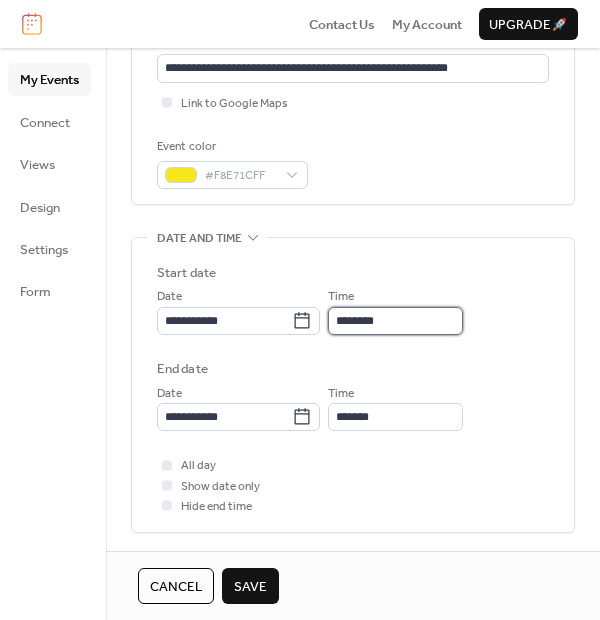 click on "********" at bounding box center (395, 321) 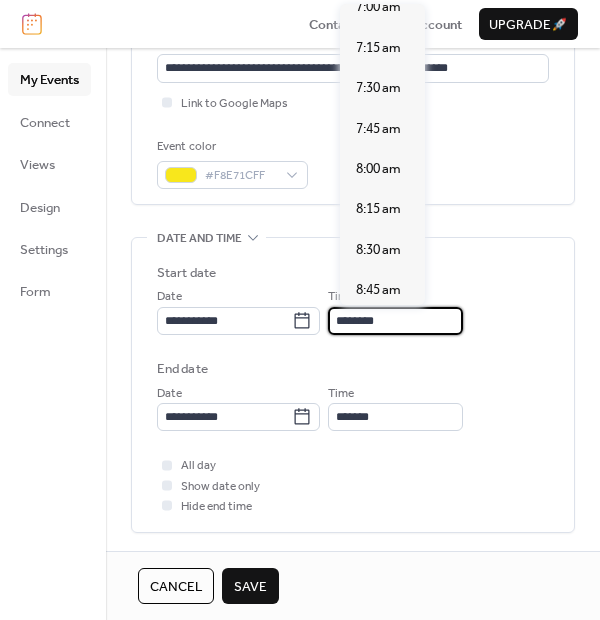scroll, scrollTop: 1036, scrollLeft: 0, axis: vertical 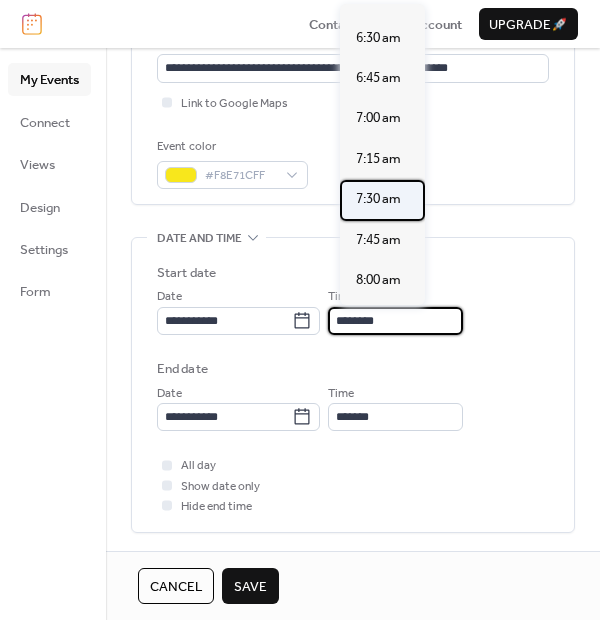 click on "7:30 am" at bounding box center [378, 199] 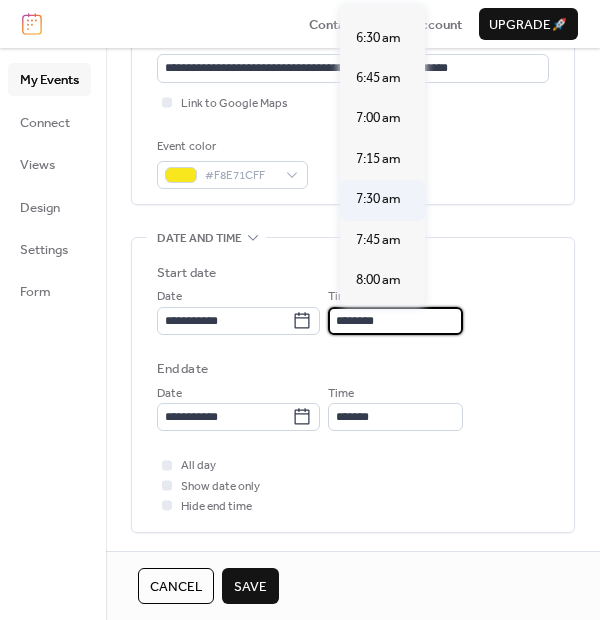 type on "*******" 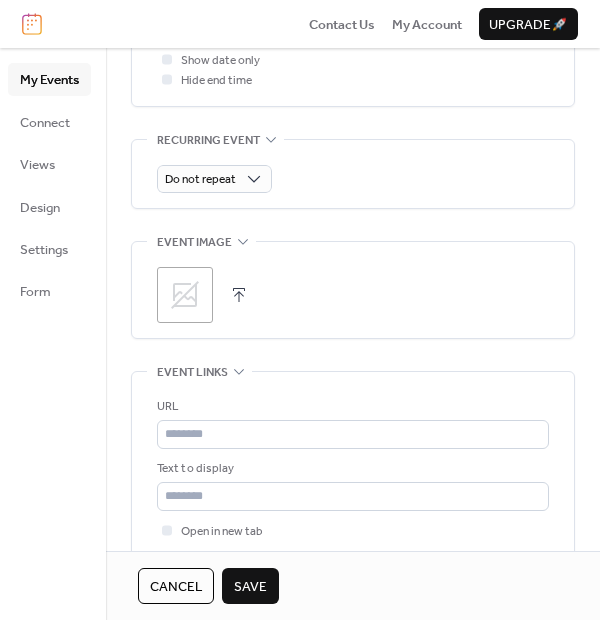 scroll, scrollTop: 888, scrollLeft: 0, axis: vertical 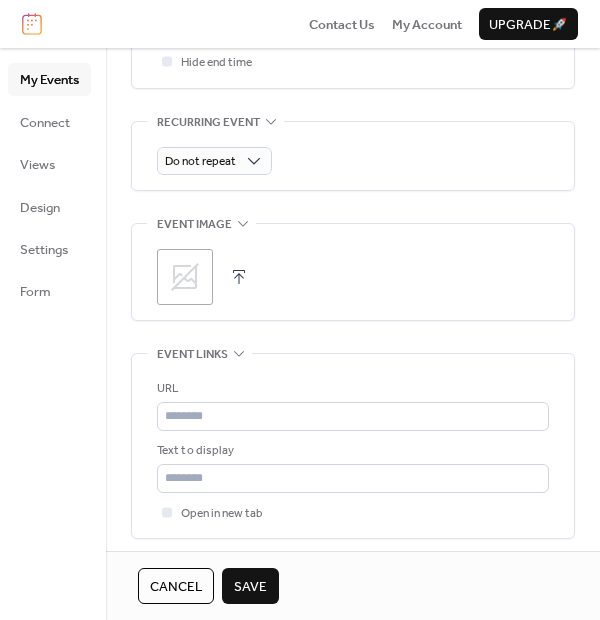 click 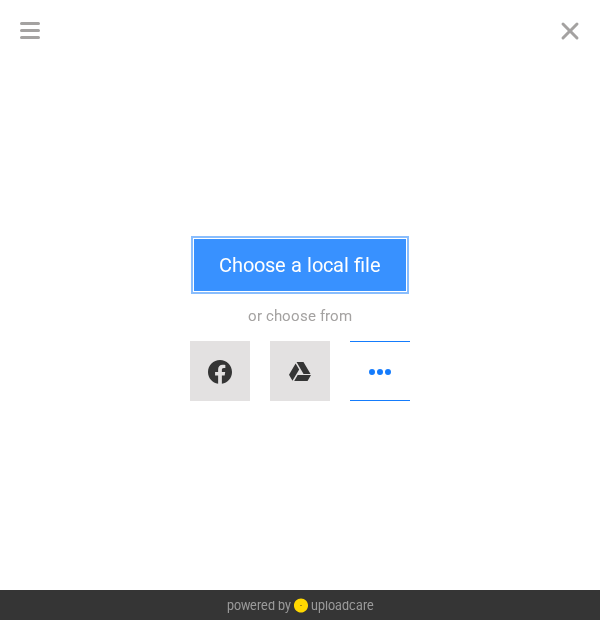 click on "Choose a local file" at bounding box center [300, 265] 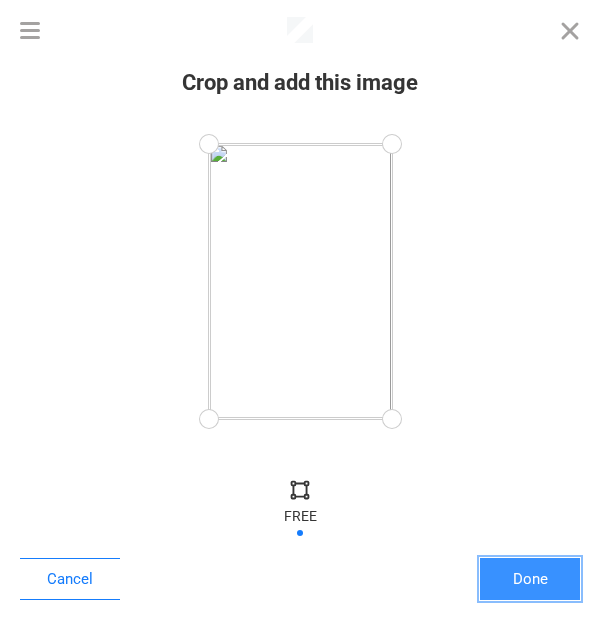 click on "Done" at bounding box center [530, 579] 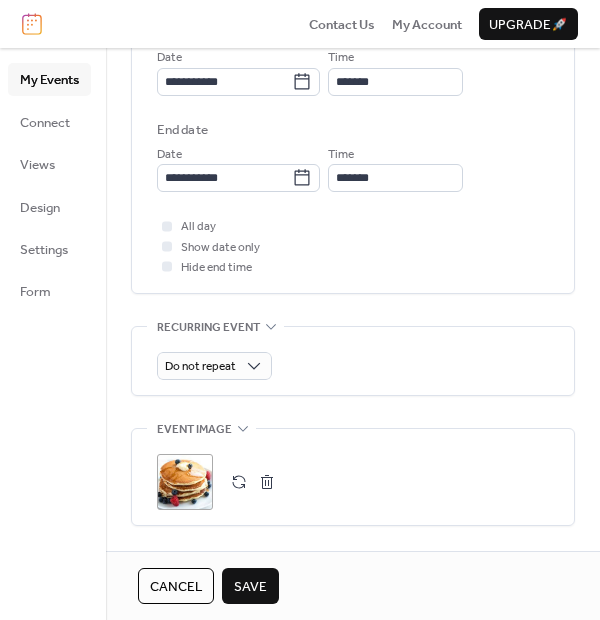 scroll, scrollTop: 777, scrollLeft: 0, axis: vertical 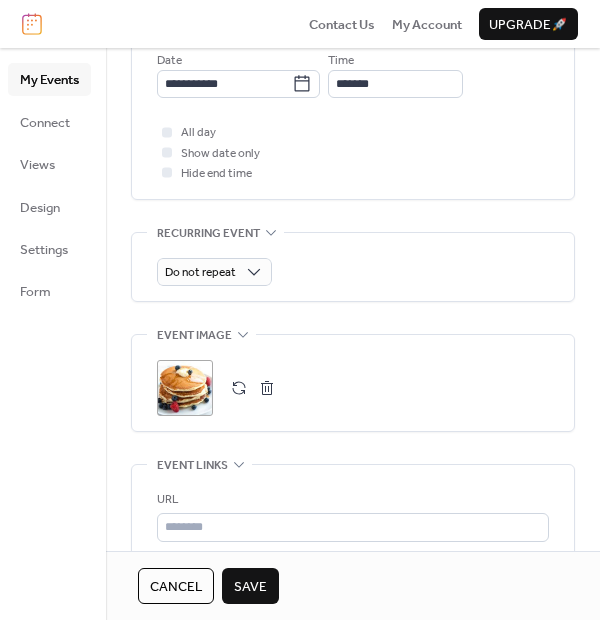 click on "Save" at bounding box center [250, 587] 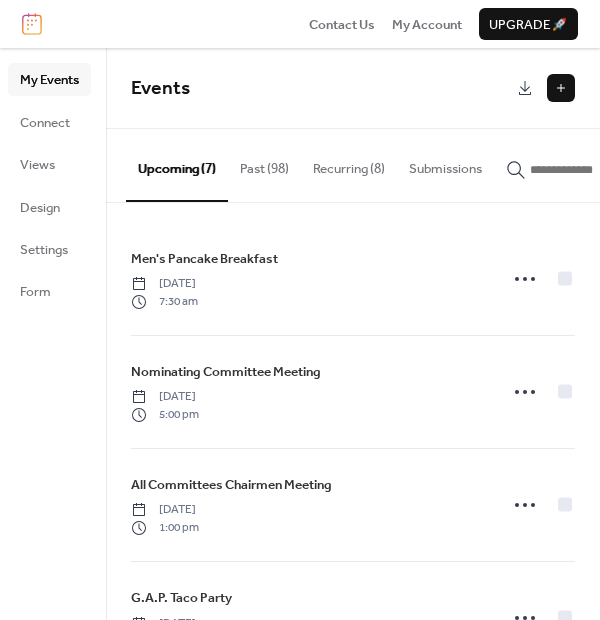 click at bounding box center (561, 88) 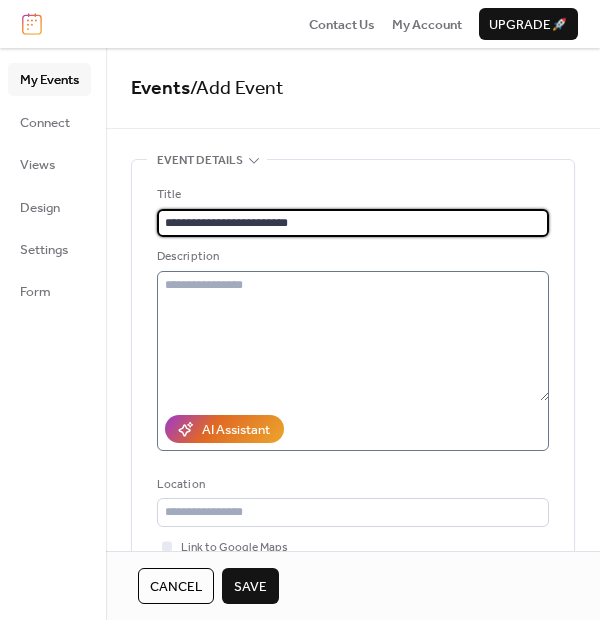 type on "**********" 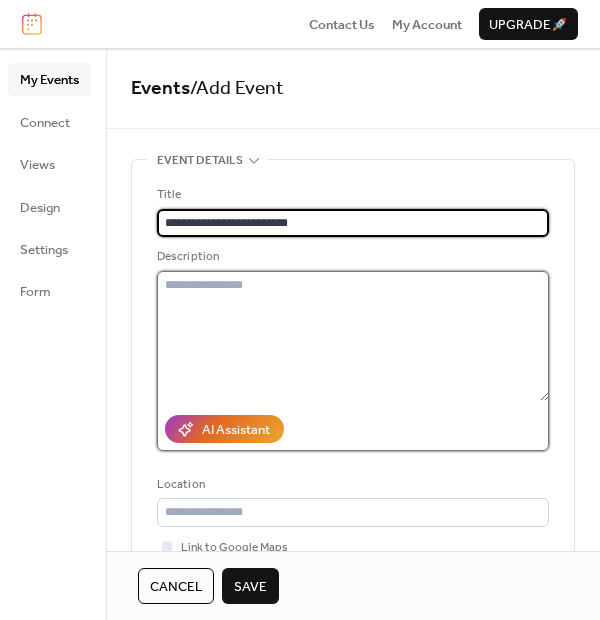 click at bounding box center (353, 336) 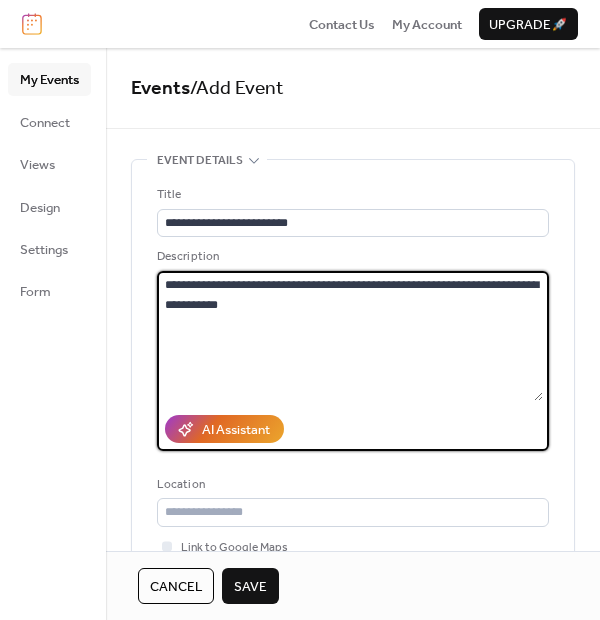 type on "**********" 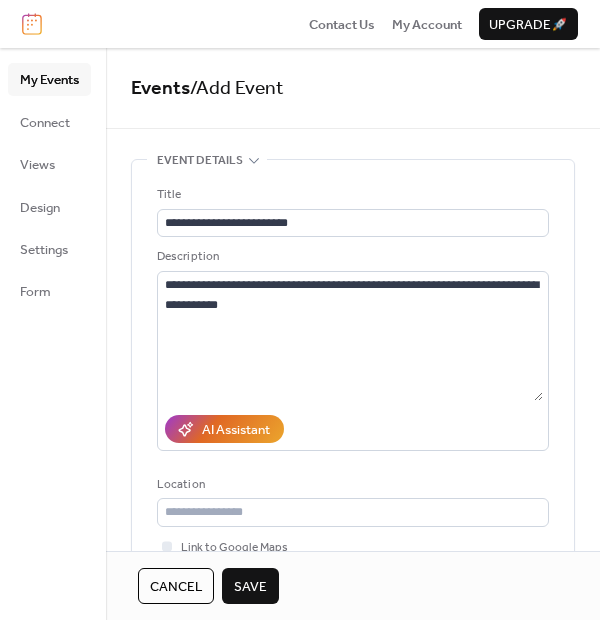 click on "**********" at bounding box center (353, 409) 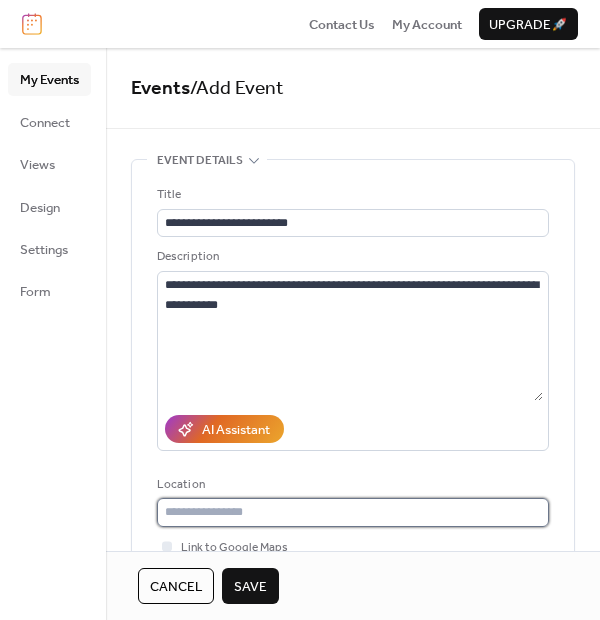 click at bounding box center (353, 512) 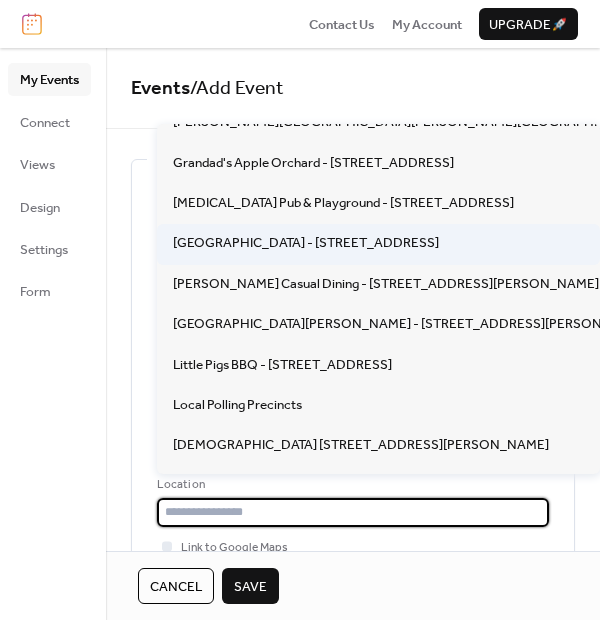 scroll, scrollTop: 177, scrollLeft: 0, axis: vertical 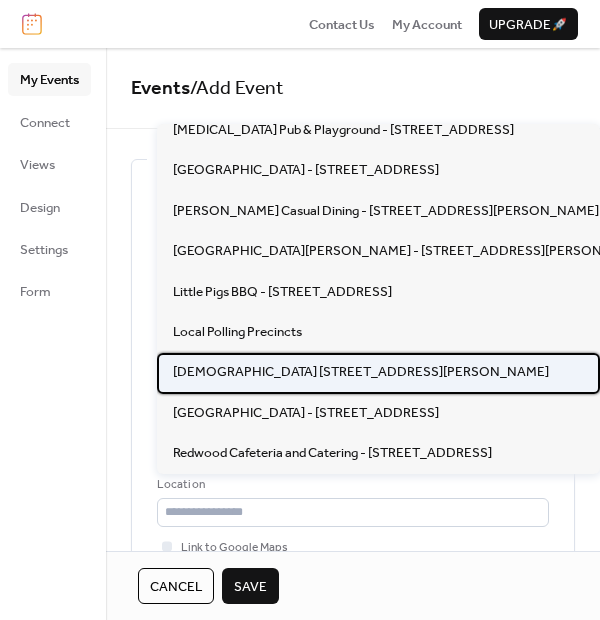click on "[DEMOGRAPHIC_DATA] [STREET_ADDRESS][PERSON_NAME]" at bounding box center (361, 372) 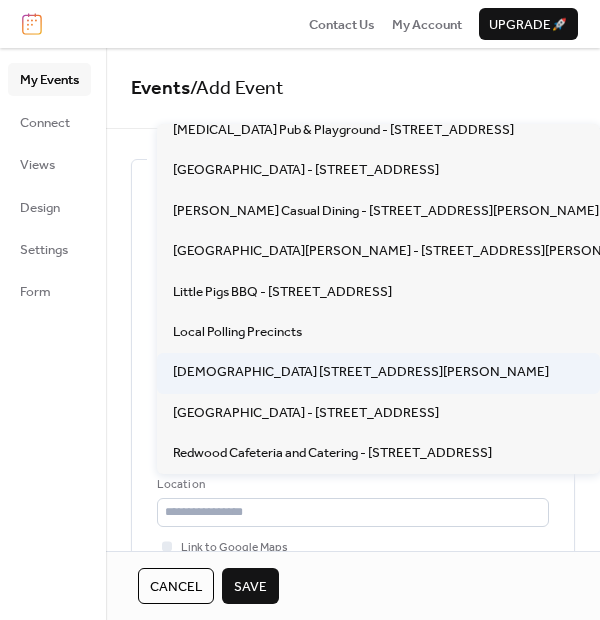 type on "**********" 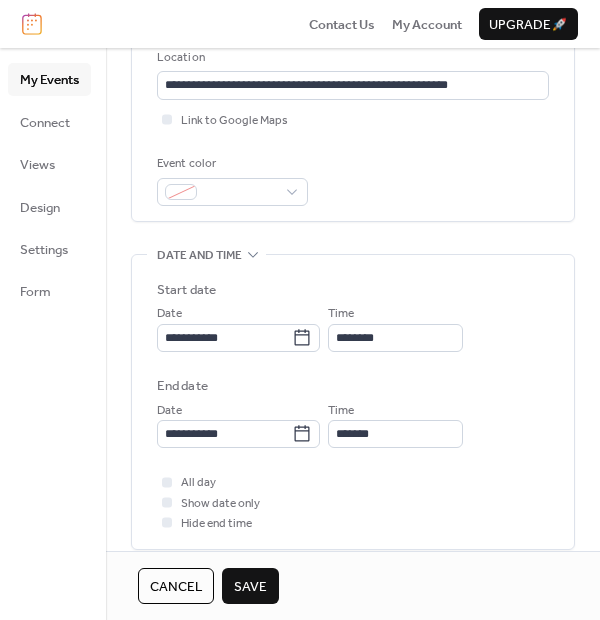 scroll, scrollTop: 444, scrollLeft: 0, axis: vertical 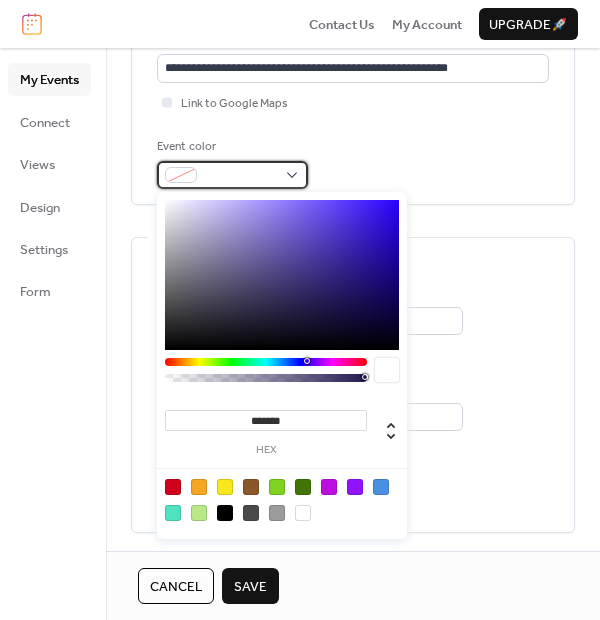 click at bounding box center [240, 176] 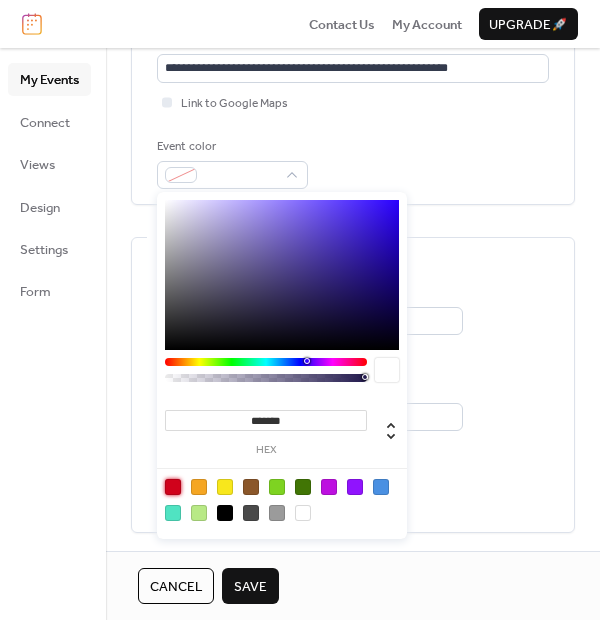 click at bounding box center (173, 487) 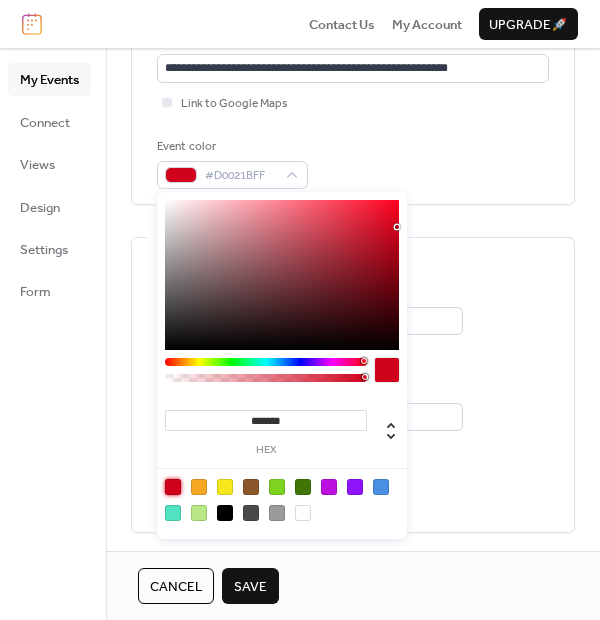 click on "My Events Connect Views Design Settings Form" at bounding box center (53, 334) 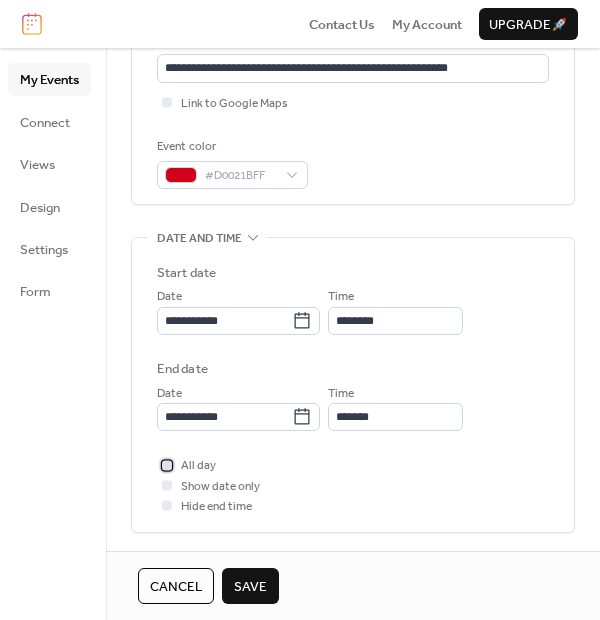 click at bounding box center (167, 465) 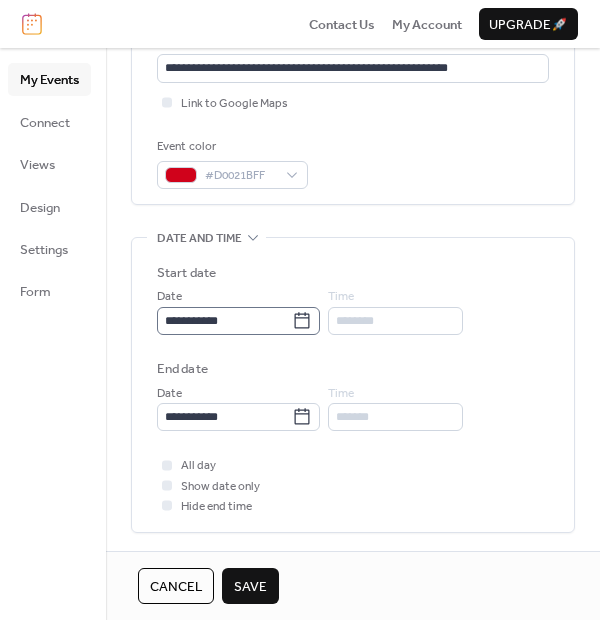 click 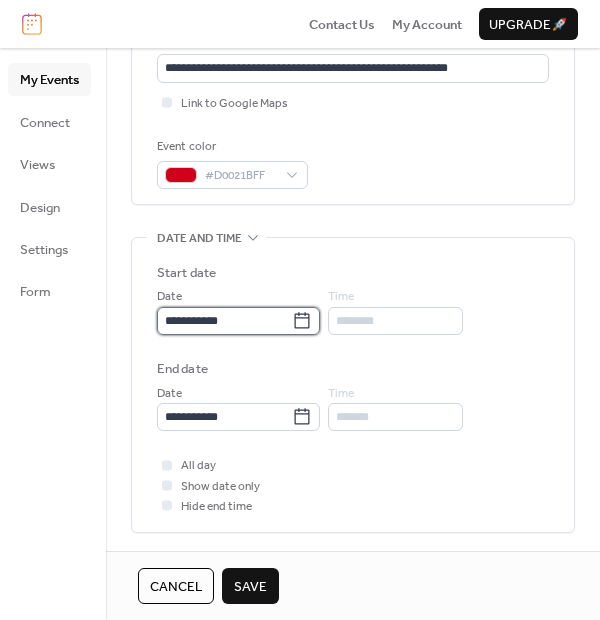 click on "**********" at bounding box center (224, 321) 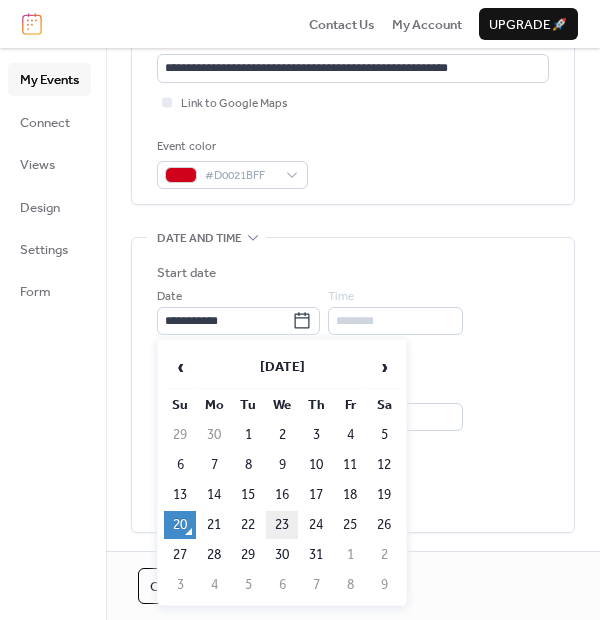 click on "23" at bounding box center (282, 525) 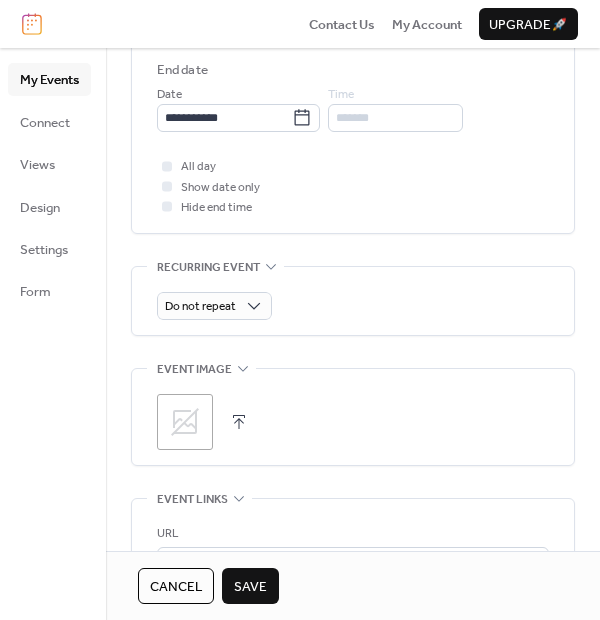 scroll, scrollTop: 777, scrollLeft: 0, axis: vertical 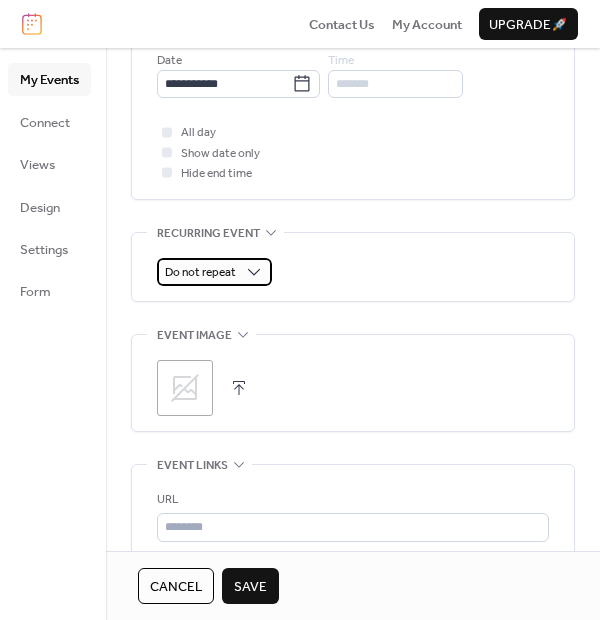 click on "Do not repeat" at bounding box center (200, 272) 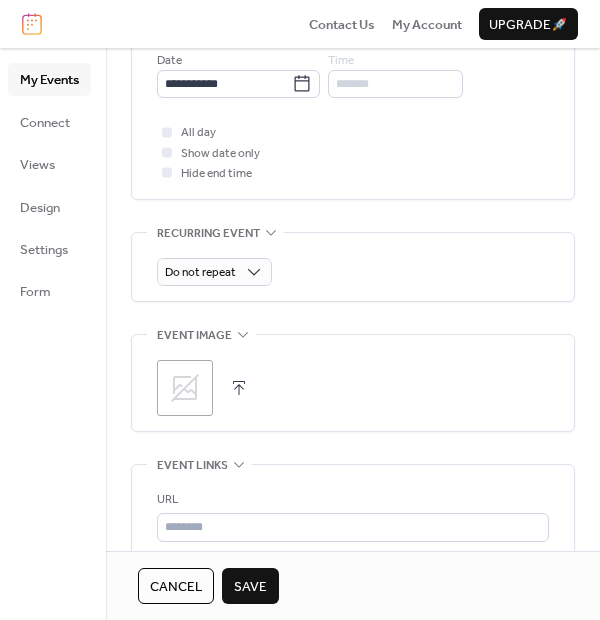 click on "Do not repeat" at bounding box center [353, 272] 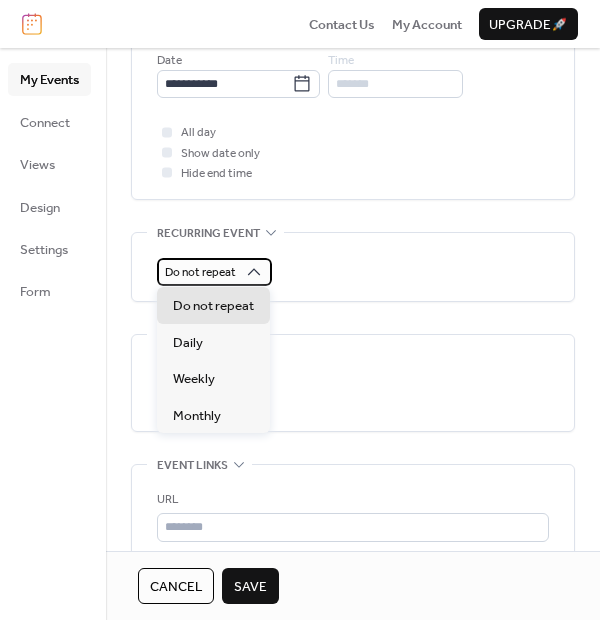 click on "Do not repeat" at bounding box center [214, 272] 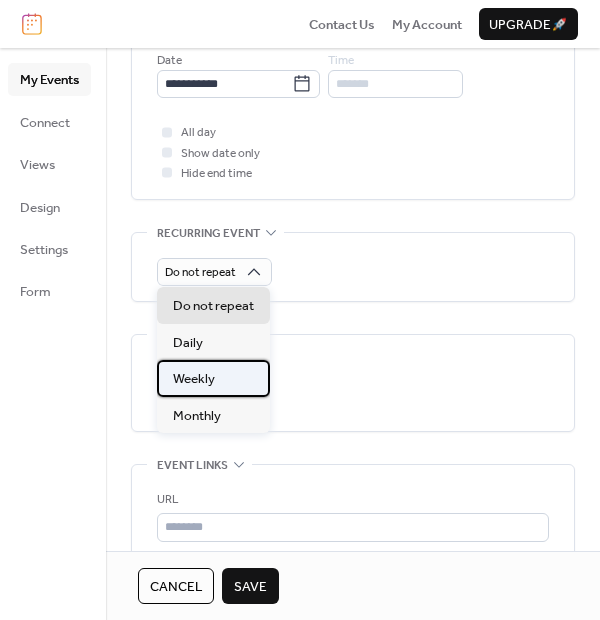 click on "Weekly" at bounding box center [213, 378] 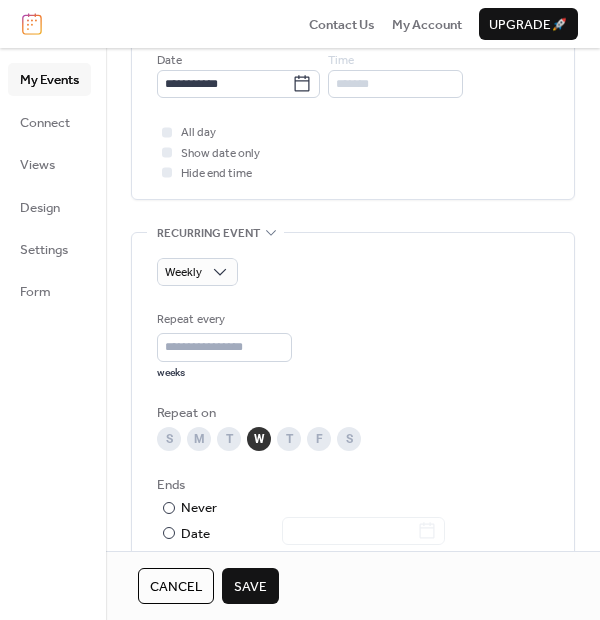 scroll, scrollTop: 888, scrollLeft: 0, axis: vertical 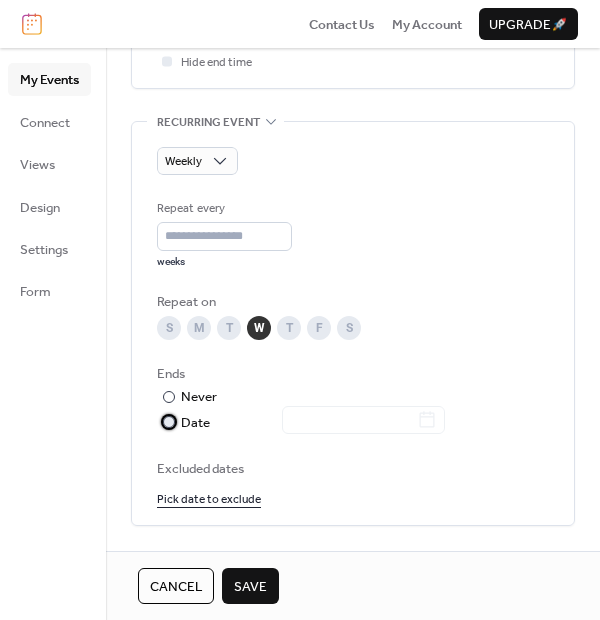 click at bounding box center [169, 422] 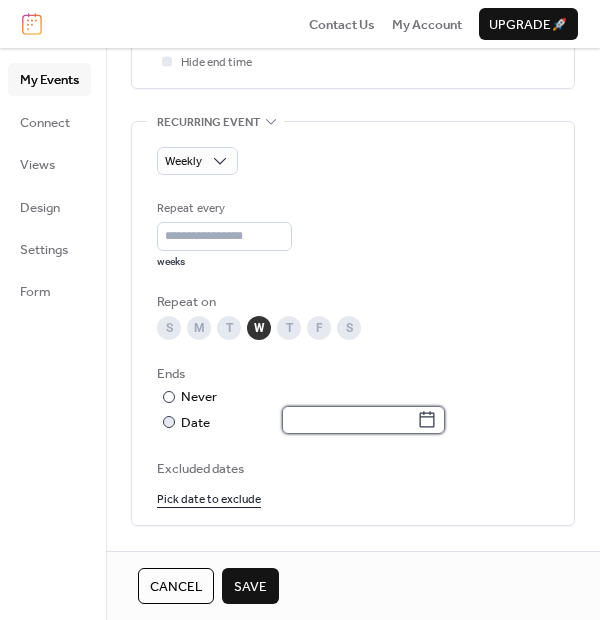 click at bounding box center (349, 420) 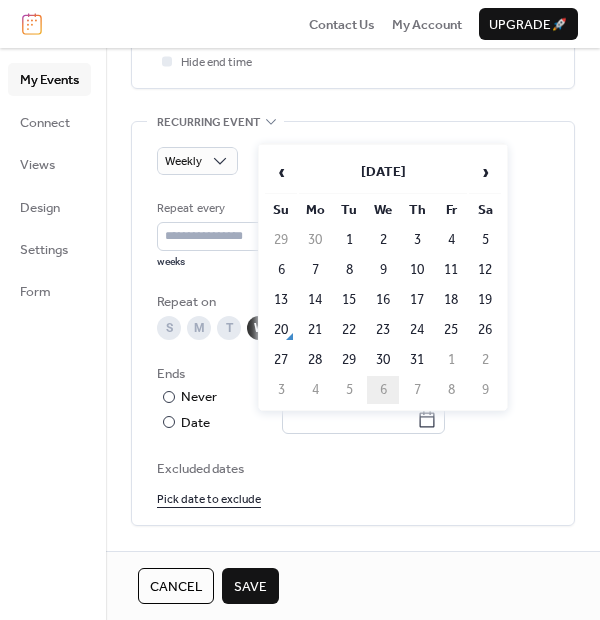 click on "6" at bounding box center (383, 390) 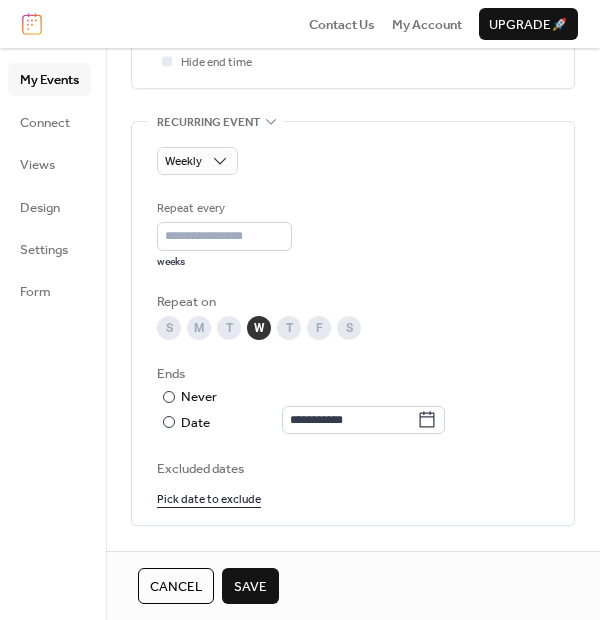click on "Save" at bounding box center [250, 587] 